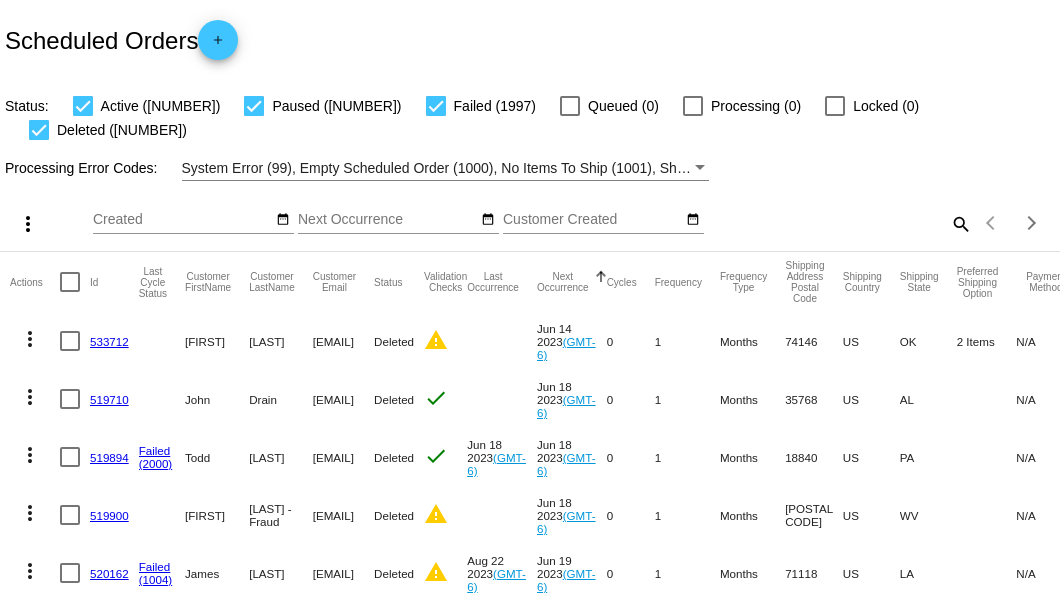 scroll, scrollTop: 0, scrollLeft: 0, axis: both 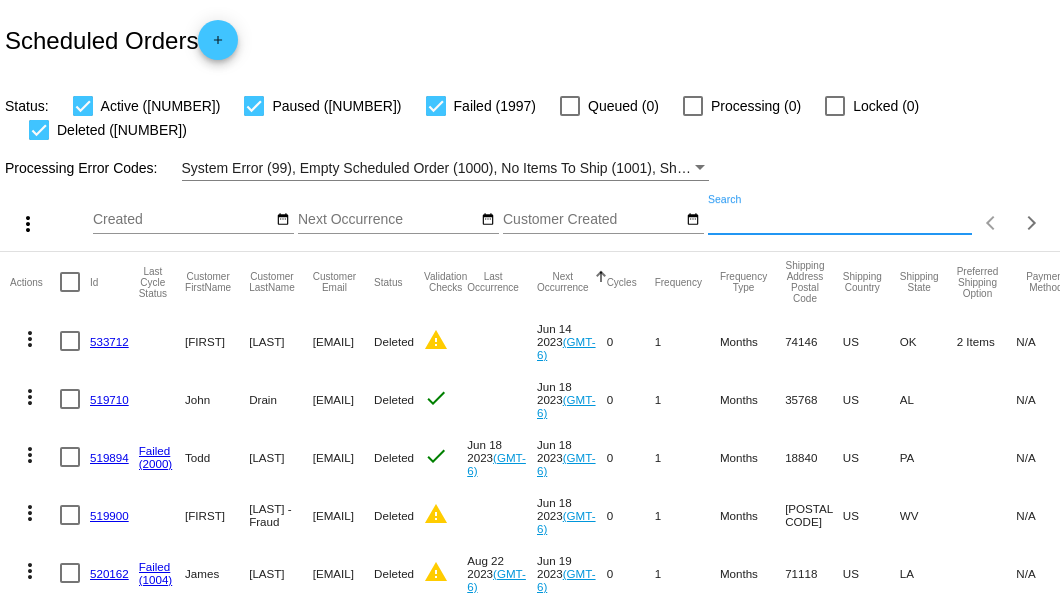 click on "Search" at bounding box center [840, 220] 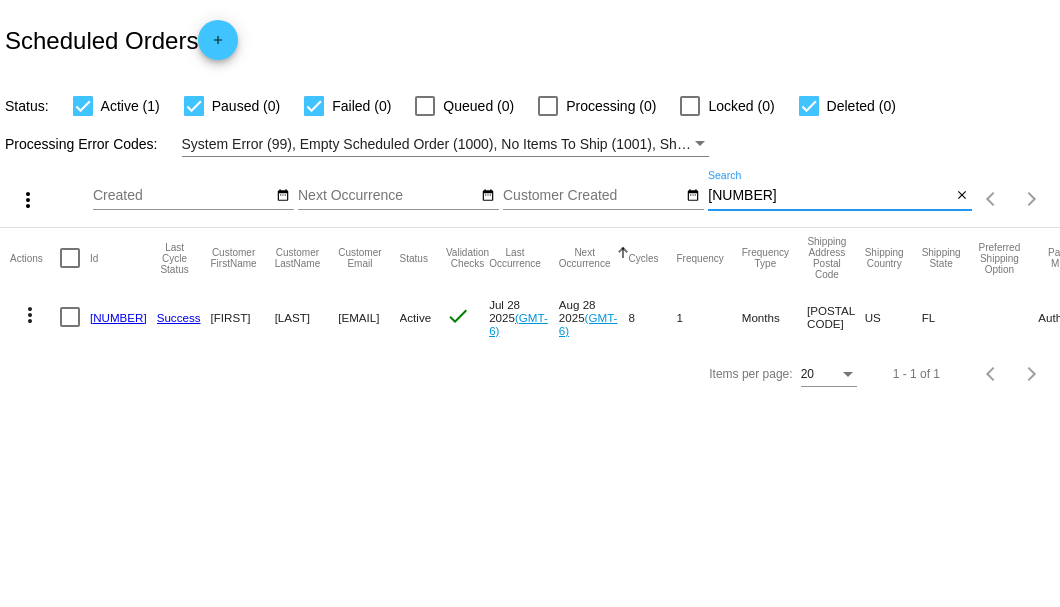 type on "833645" 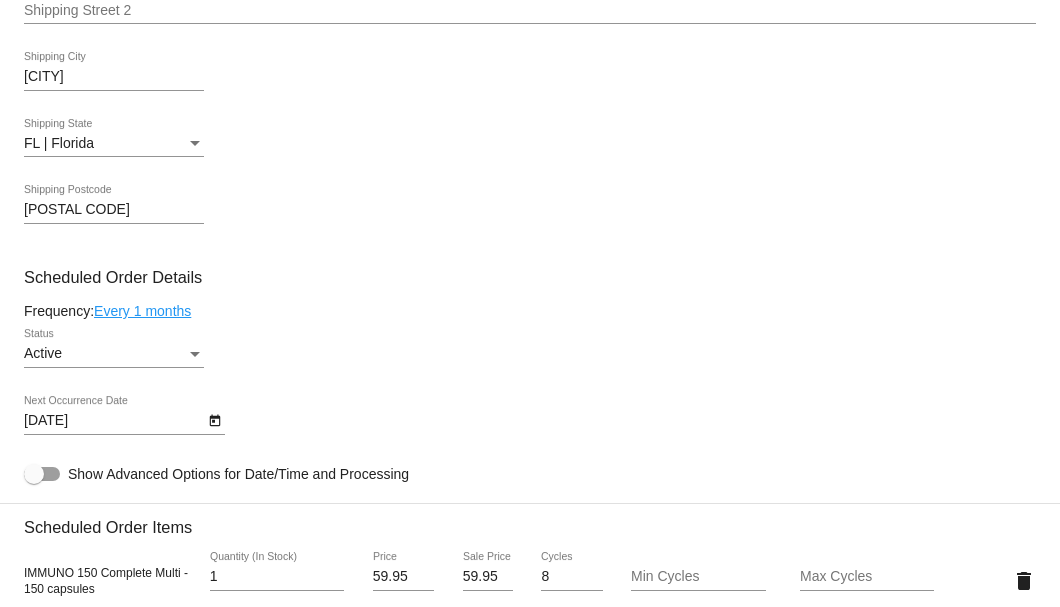 scroll, scrollTop: 1200, scrollLeft: 0, axis: vertical 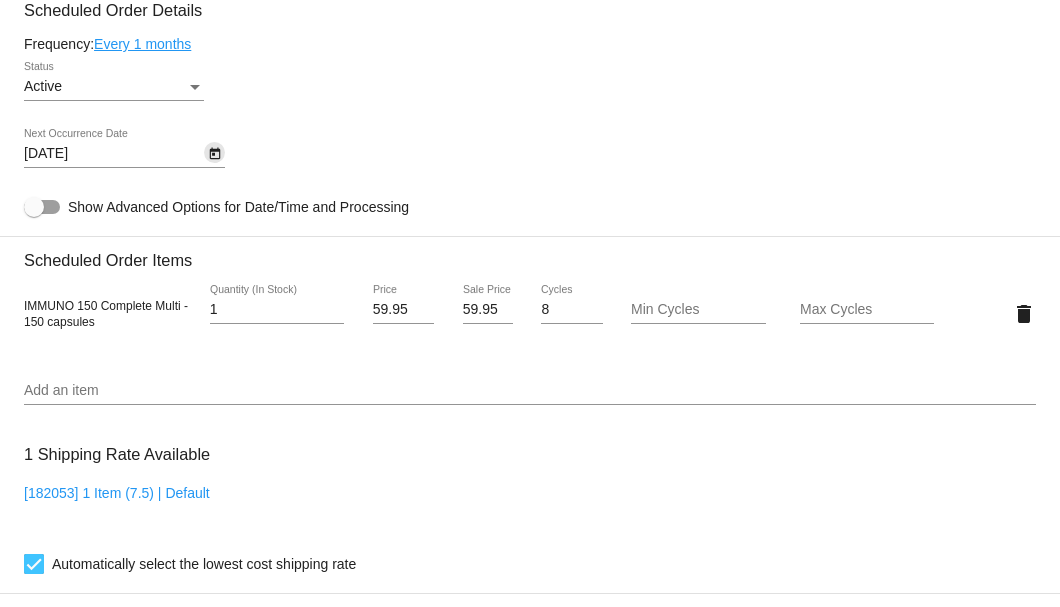 click 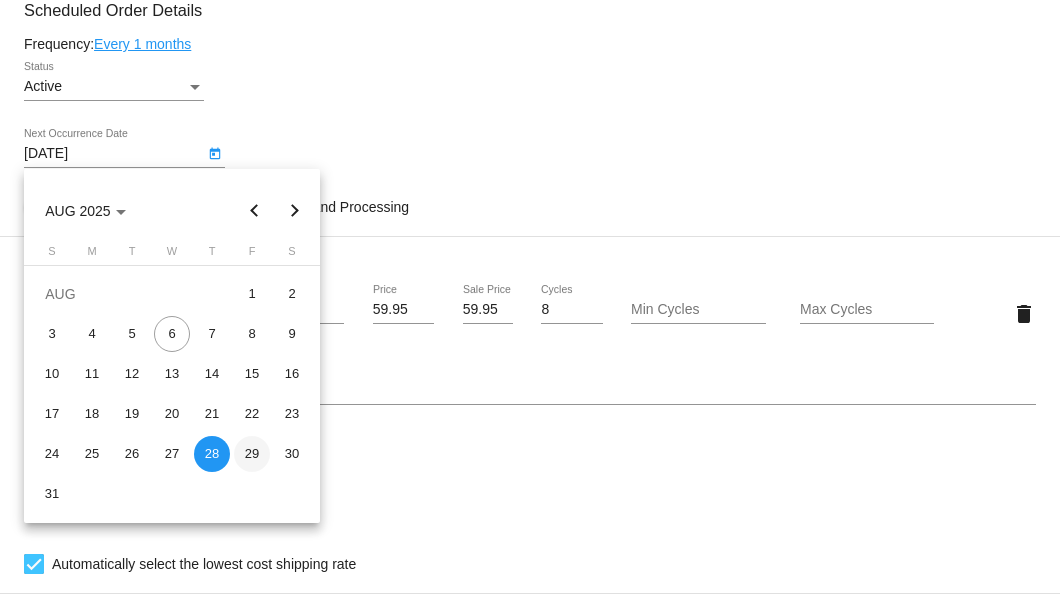 click on "29" at bounding box center (252, 454) 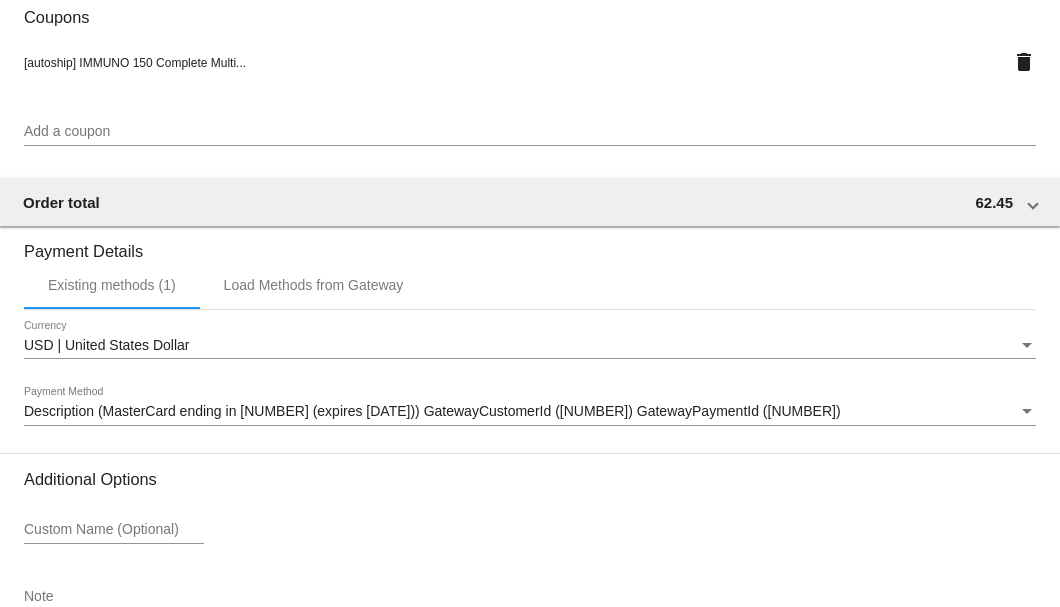 scroll, scrollTop: 1930, scrollLeft: 0, axis: vertical 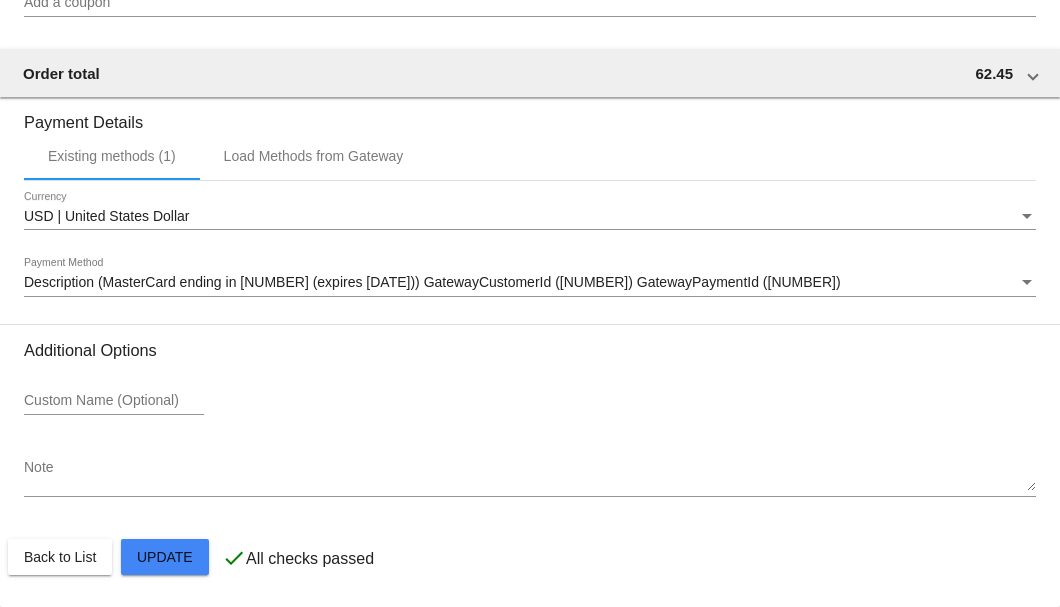 click on "Customer
5782498: Gary Messersmith
tabcola71@gmail.com
Customer Shipping
Enter Shipping Address Select A Saved Address (0)
Tabitha
Shipping First Name
Messersmith
Shipping Last Name
US | USA
Shipping Country
2310 Emperor Dr.
Shipping Street 1
Shipping Street 2
Kissimmee
Shipping City
FL | Florida
Shipping State
34744
Shipping Postcode
Scheduled Order Details
Frequency:
Every 1 months
Active
Status" 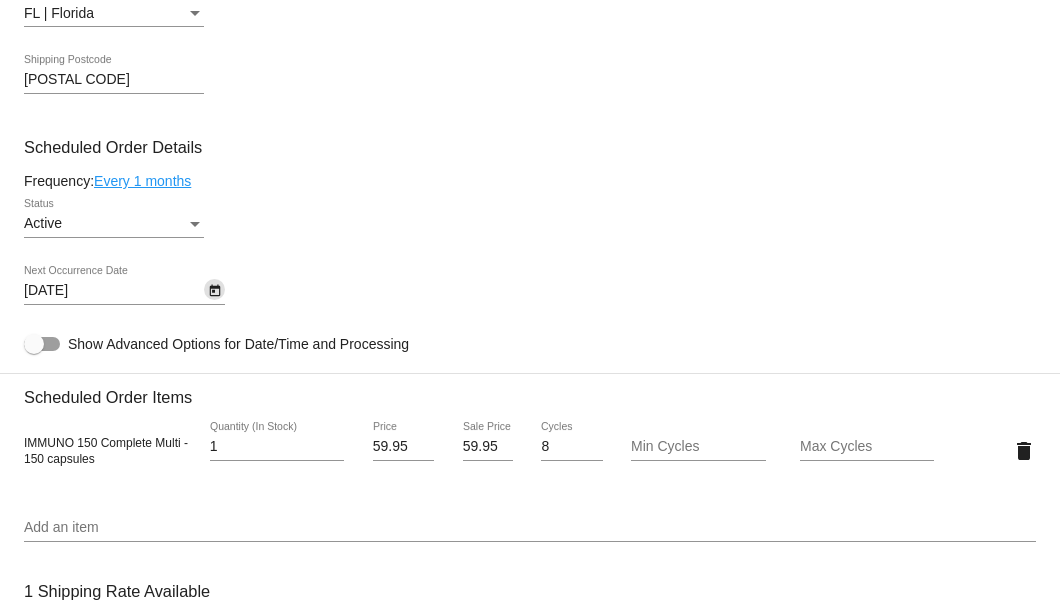 scroll, scrollTop: 796, scrollLeft: 0, axis: vertical 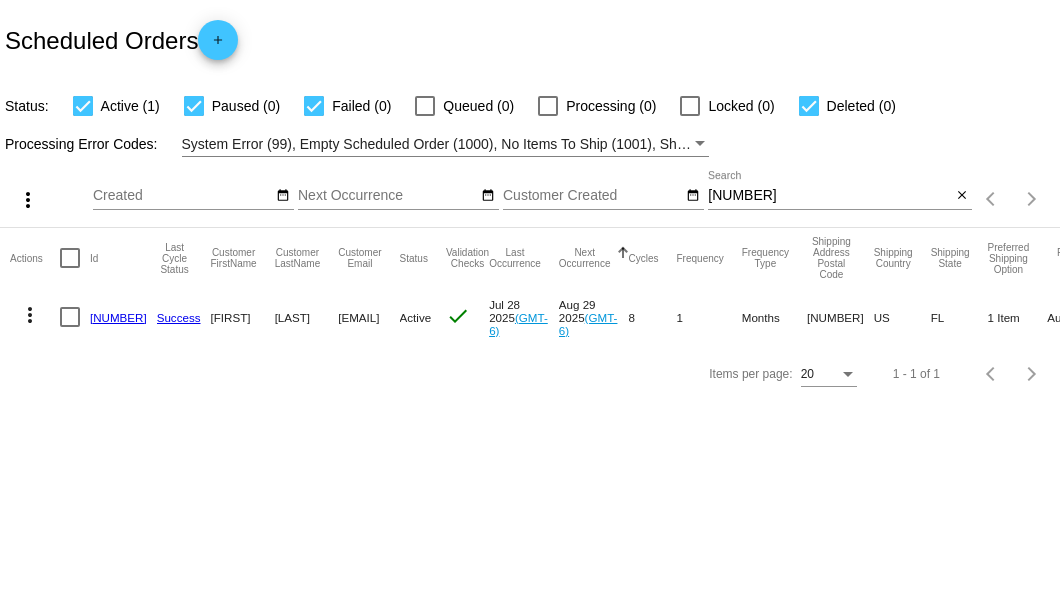 click on "[NUMBER]" at bounding box center (829, 196) 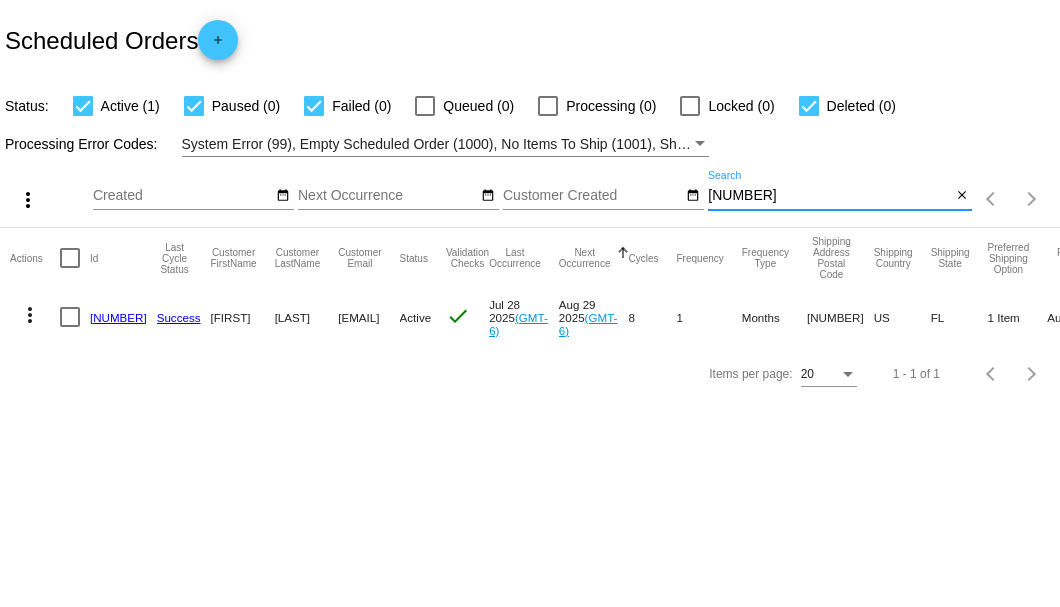 click on "[NUMBER]" at bounding box center (829, 196) 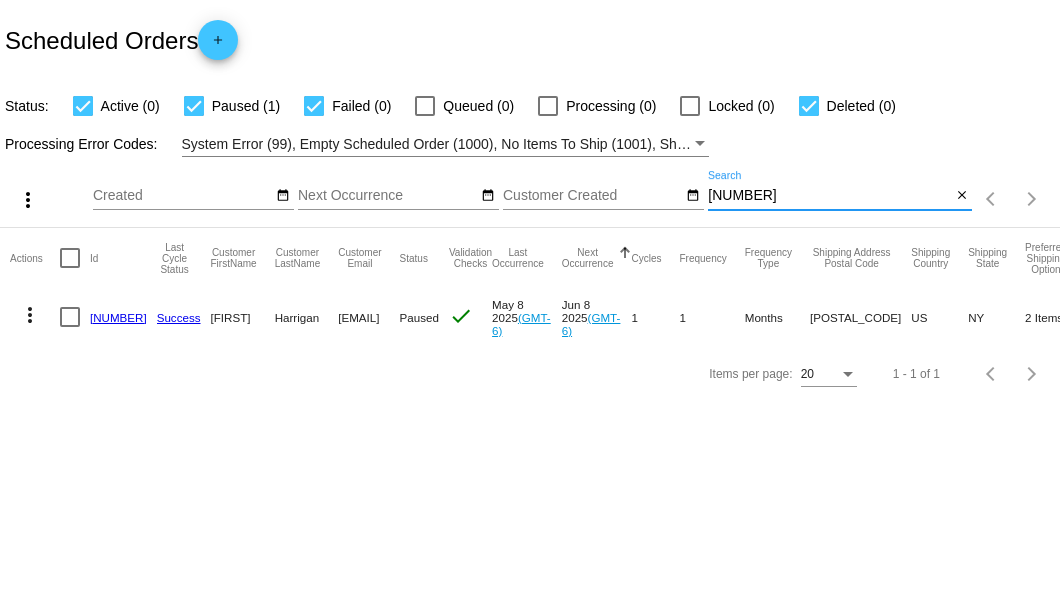 type on "[NUMBER]" 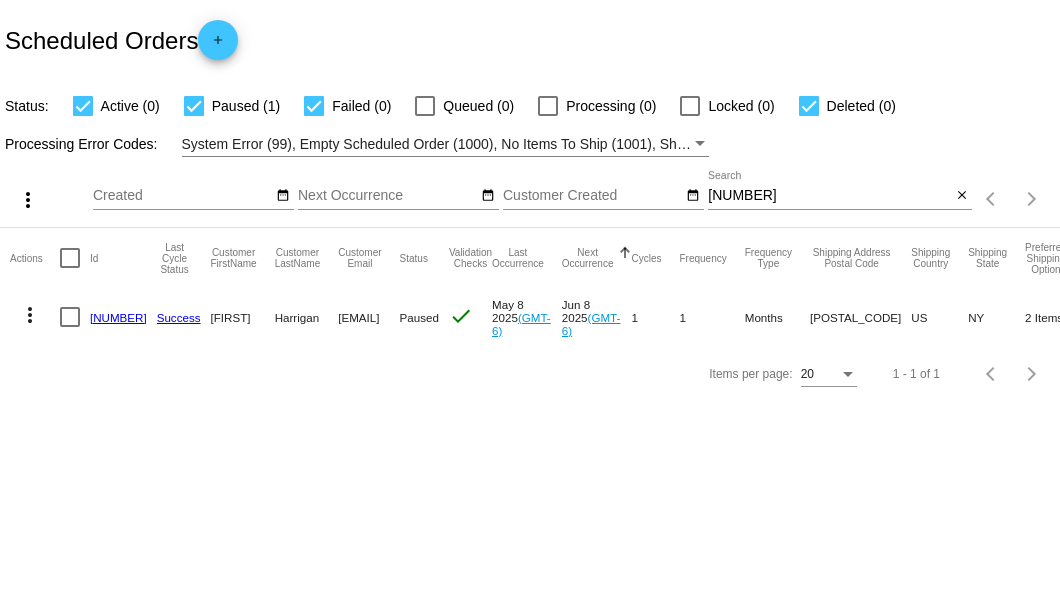 click on "[NUMBER]" 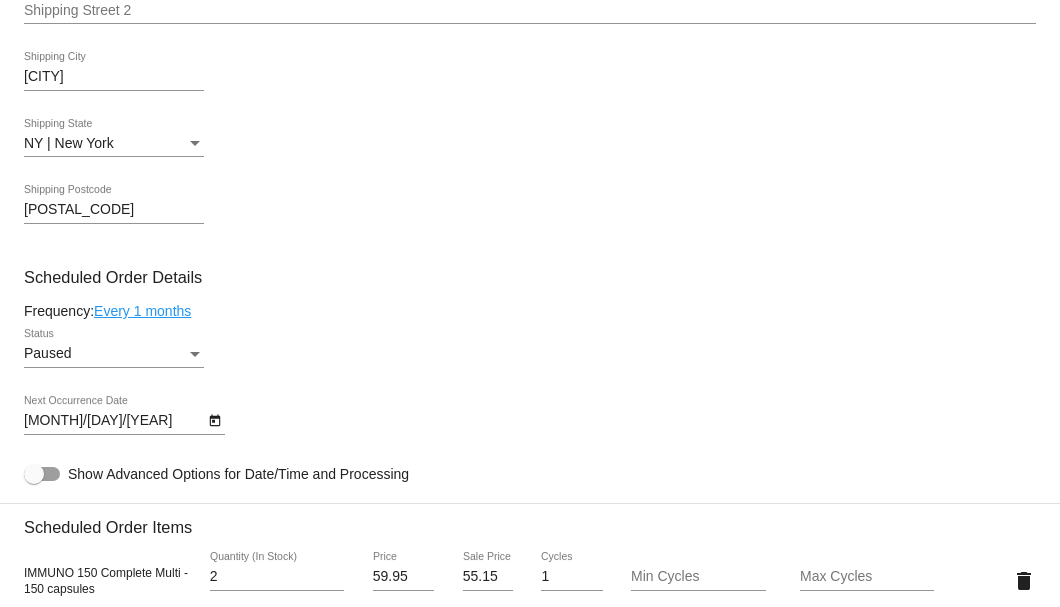 scroll, scrollTop: 1200, scrollLeft: 0, axis: vertical 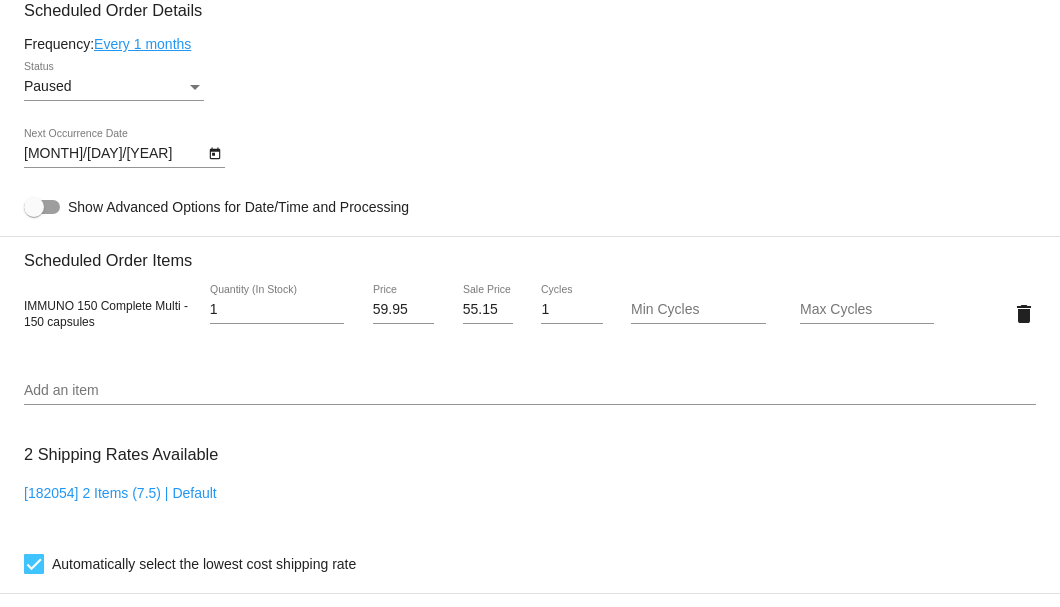 type on "1" 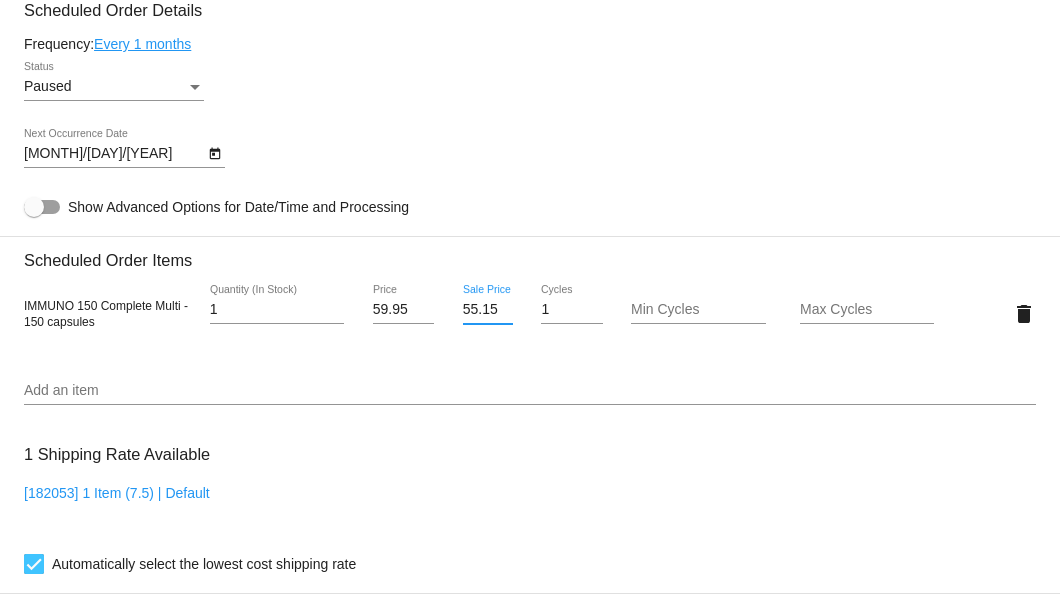 scroll, scrollTop: 0, scrollLeft: 1, axis: horizontal 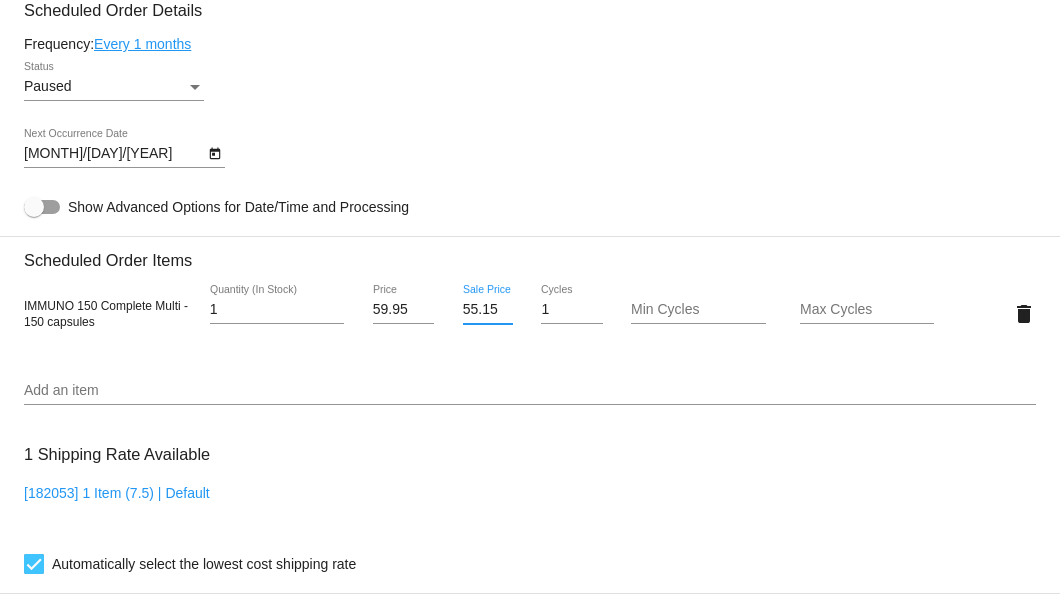 drag, startPoint x: 458, startPoint y: 308, endPoint x: 495, endPoint y: 309, distance: 37.01351 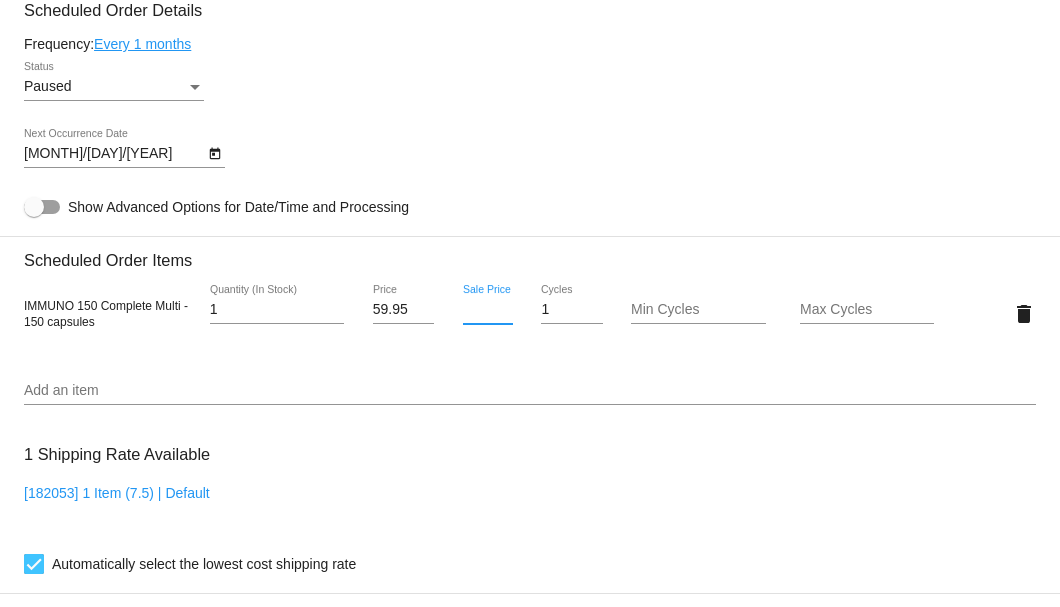scroll, scrollTop: 0, scrollLeft: 0, axis: both 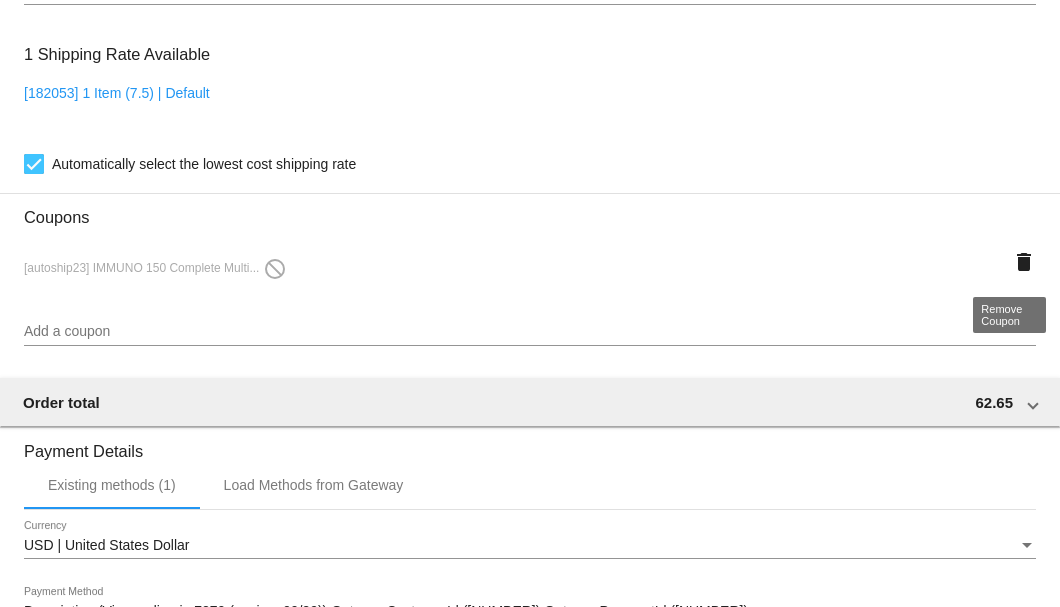 type 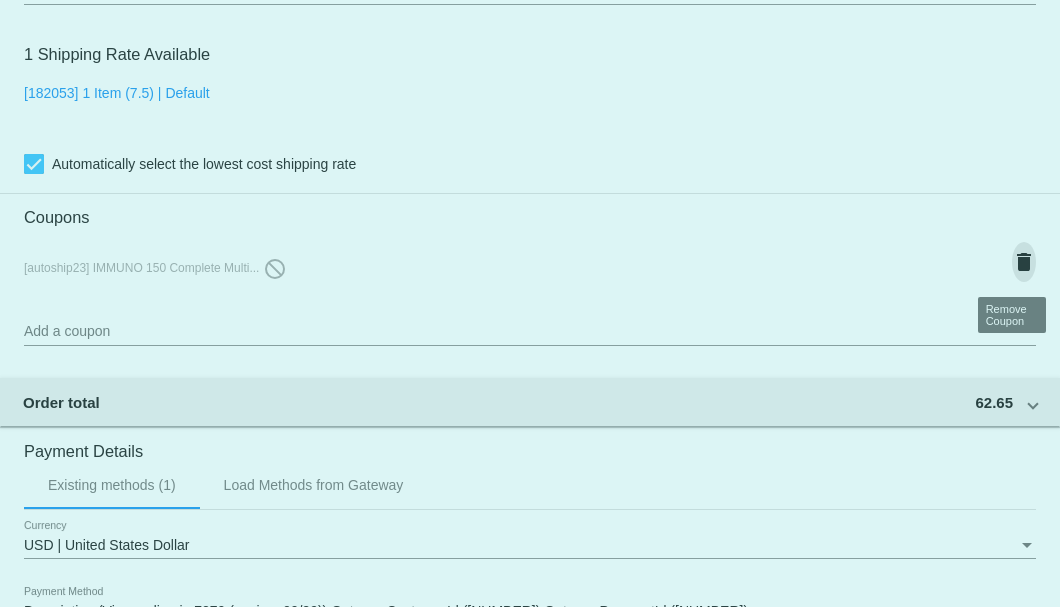 click on "Customer
6579252: [FIRST] [LAST]
[EMAIL]
Customer Shipping
Enter Shipping Address Select A Saved Address (0)
[FIRST]
Shipping First Name
[LAST]
Shipping Last Name
US | USA
Shipping Country
[NUMBER] [STREET]
Shipping Street 1
Shipping Street 2
[CITY]
Shipping City
NY | New York
Shipping State
[POSTAL_CODE]
Shipping Postcode
Scheduled Order Details
Frequency:
Every 1 months
Paused
Status
1 1" 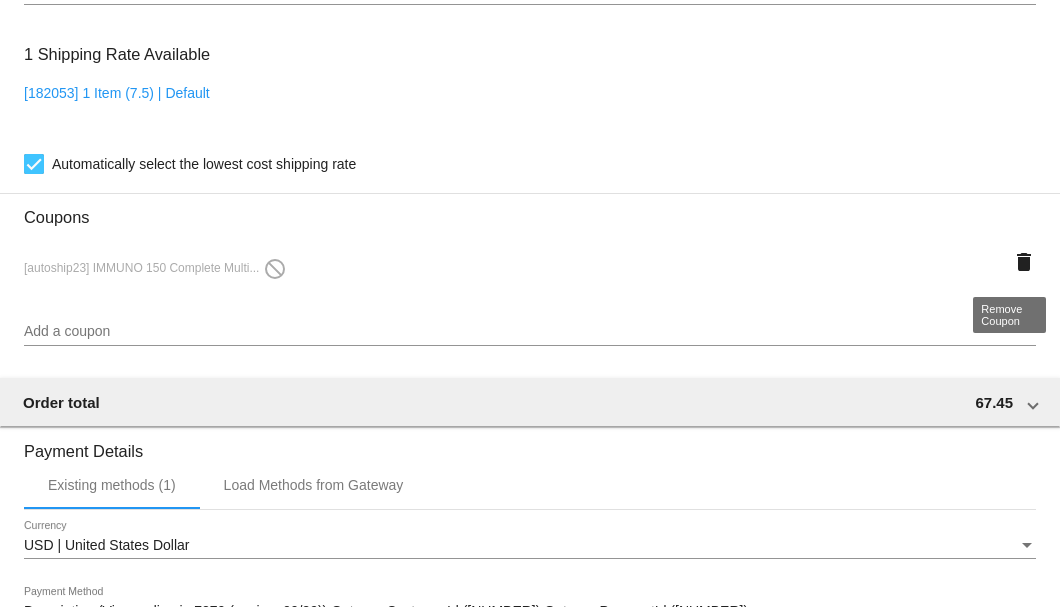 click on "delete" 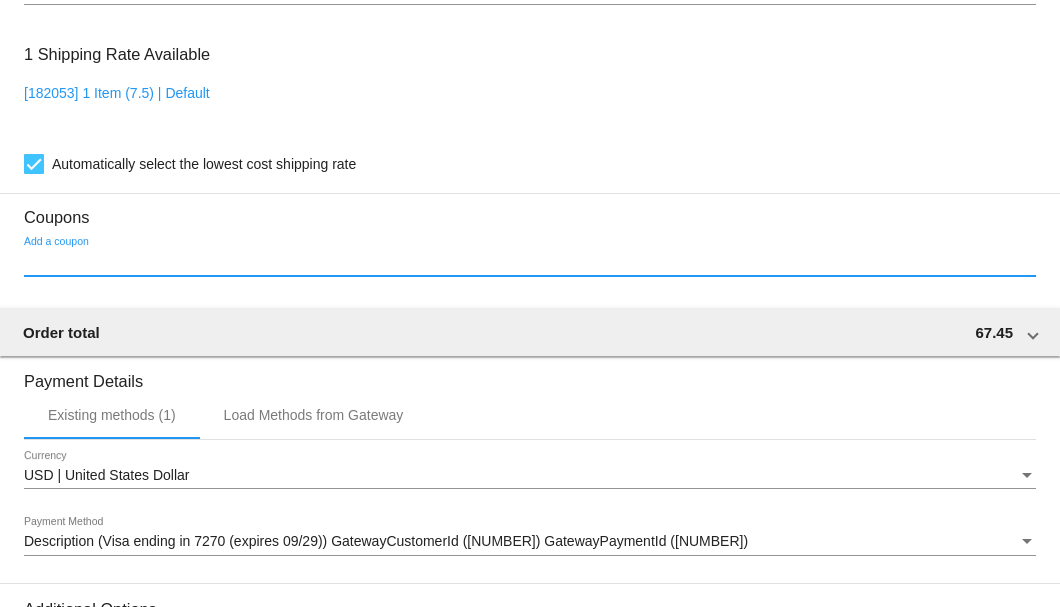 click on "Add a coupon" at bounding box center (530, 262) 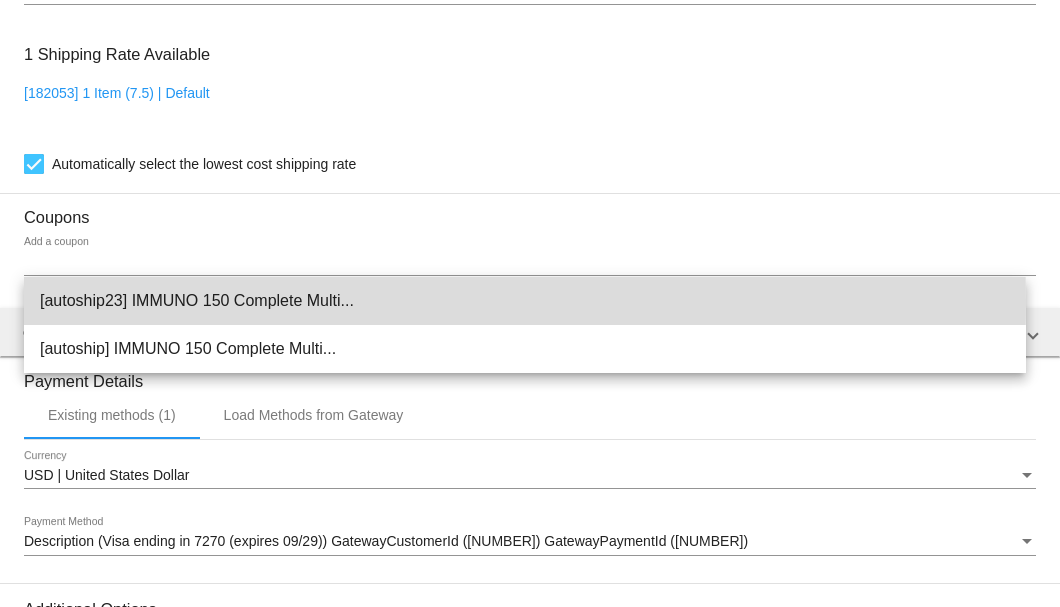 click on "[autoship23] IMMUNO 150 Complete Multi..." at bounding box center (525, 301) 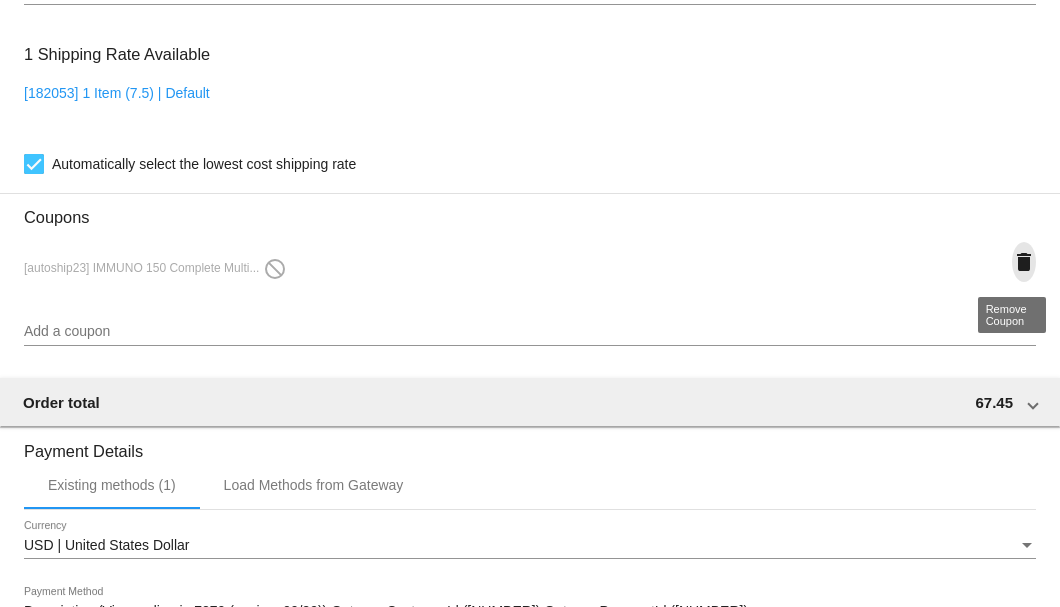 click on "delete" 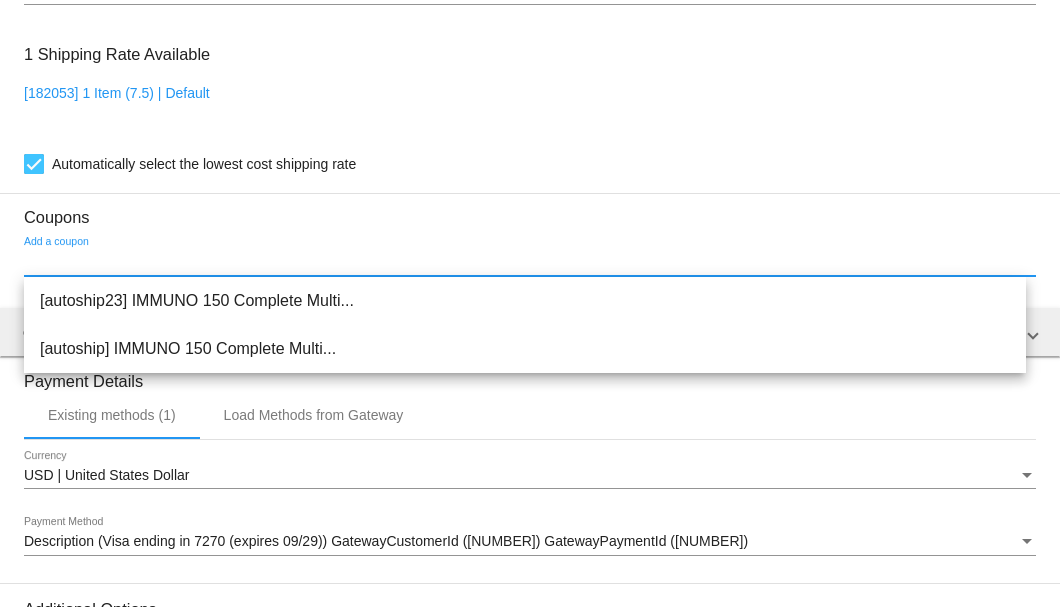 click on "Add a coupon" at bounding box center (530, 262) 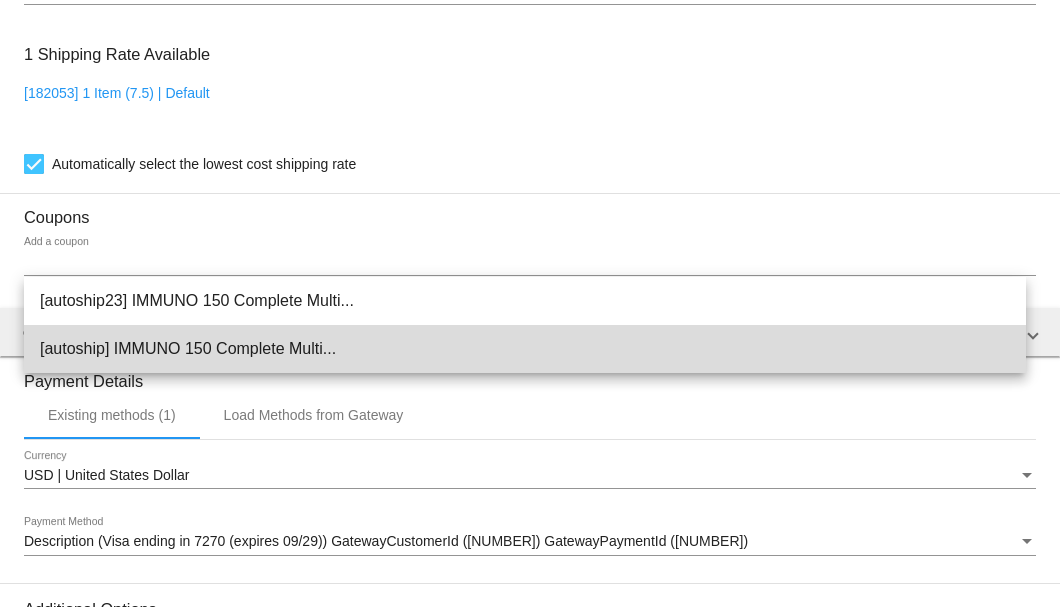 click on "[autoship] IMMUNO 150 Complete Multi..." at bounding box center (525, 349) 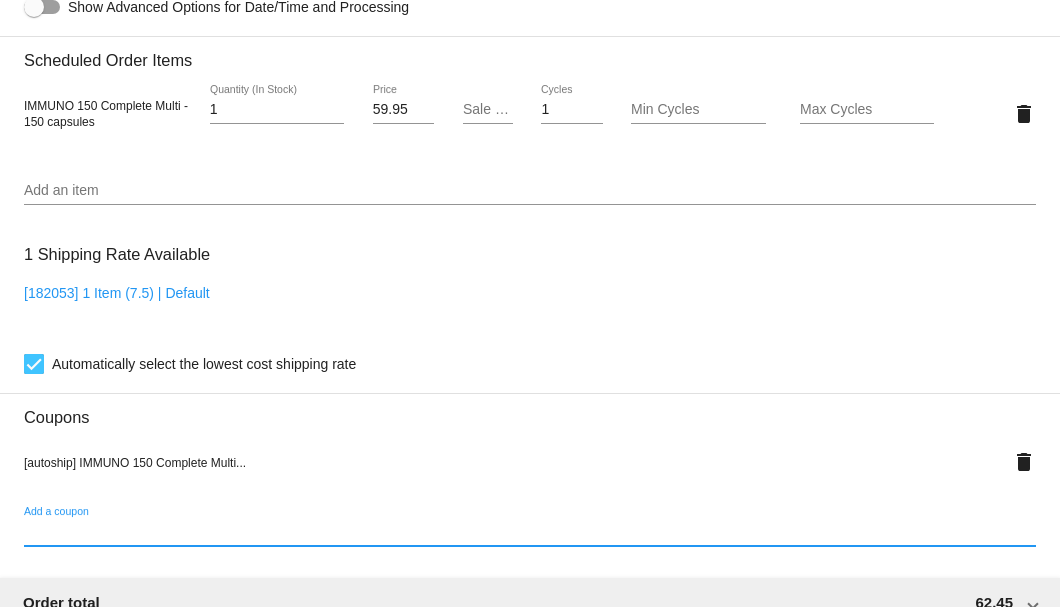 scroll, scrollTop: 1133, scrollLeft: 0, axis: vertical 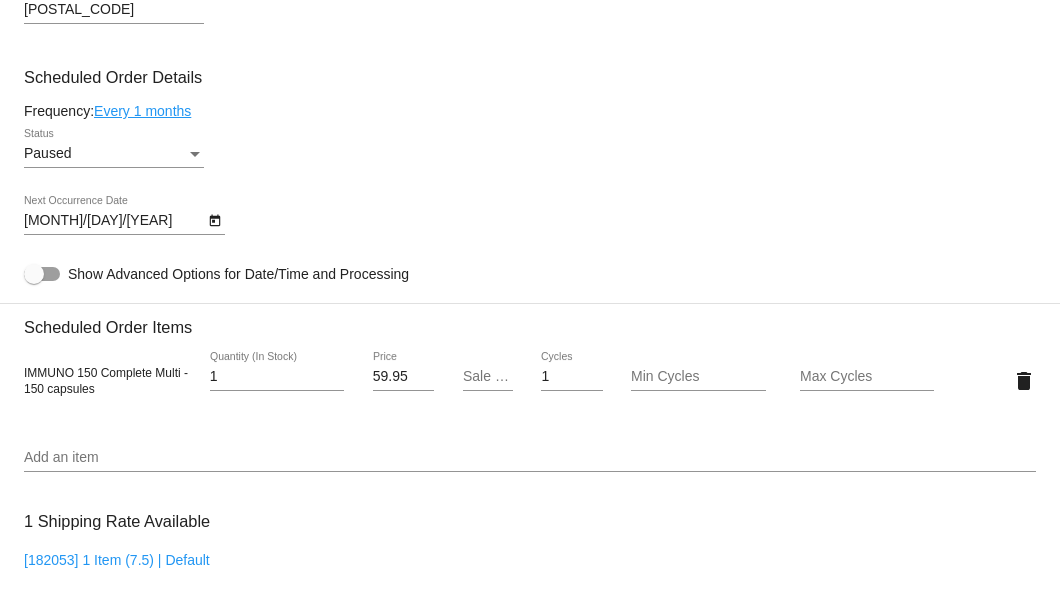 click at bounding box center [195, 154] 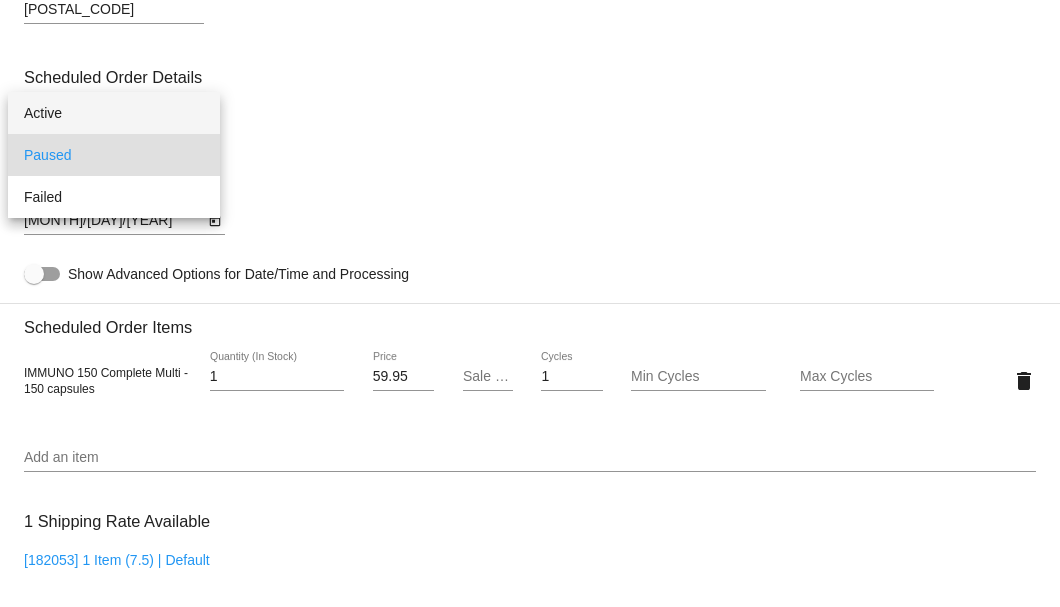 click on "Active" at bounding box center [114, 113] 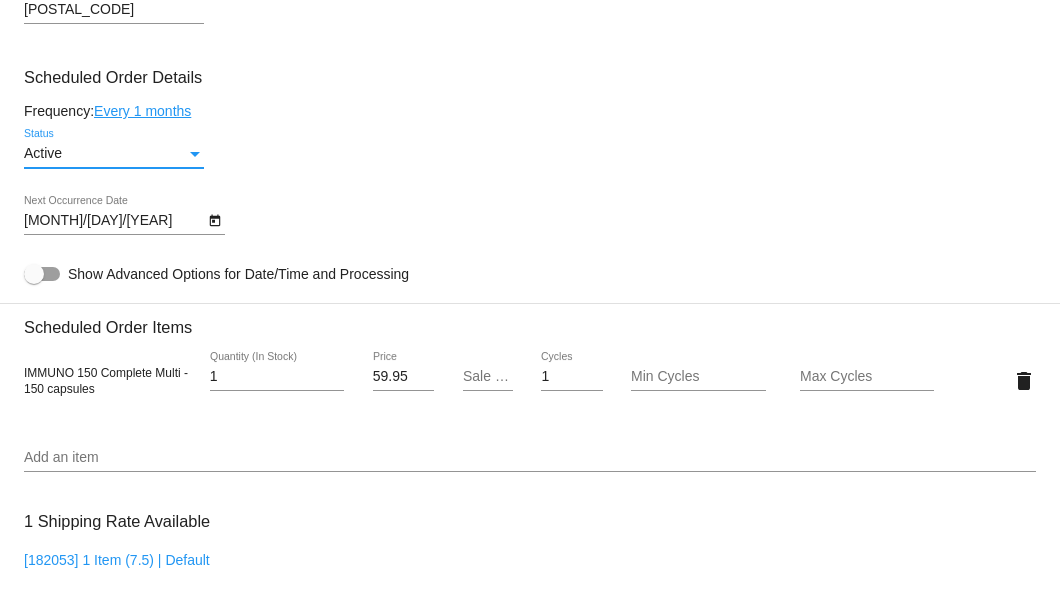 click 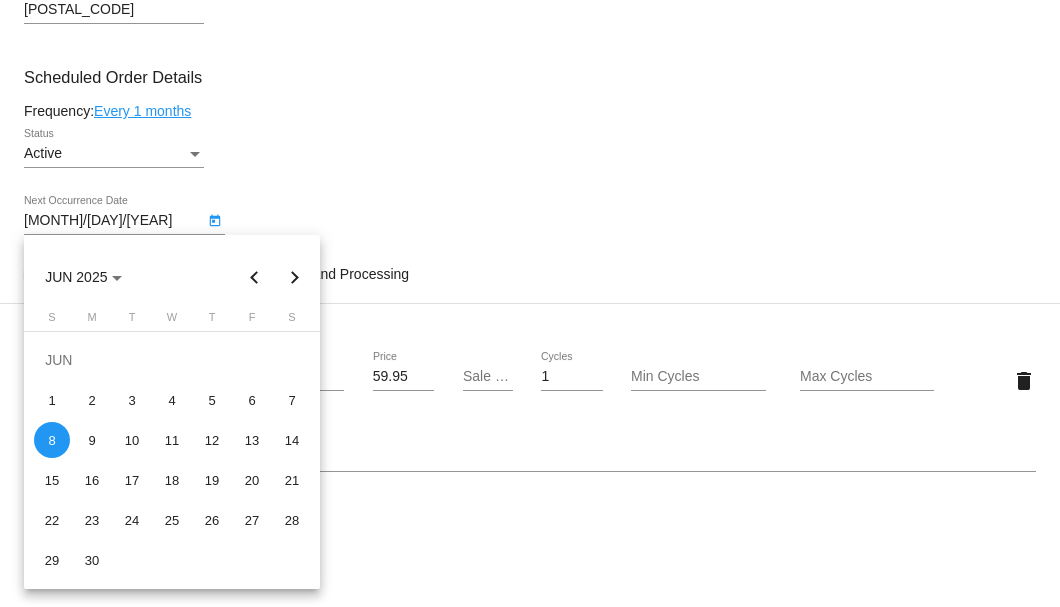 click at bounding box center [295, 277] 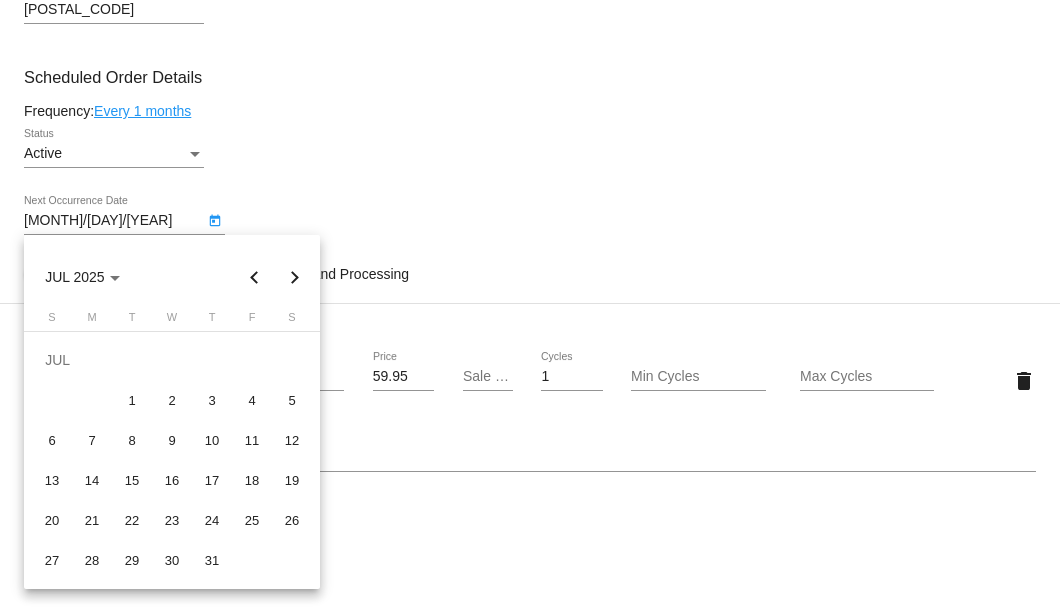 click at bounding box center [295, 277] 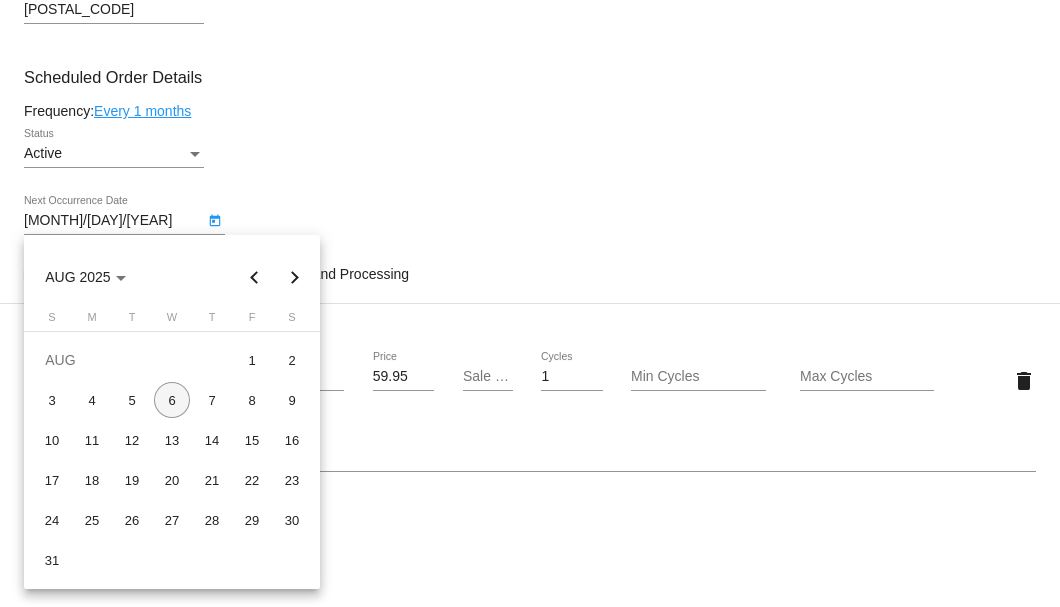 click on "6" at bounding box center [172, 400] 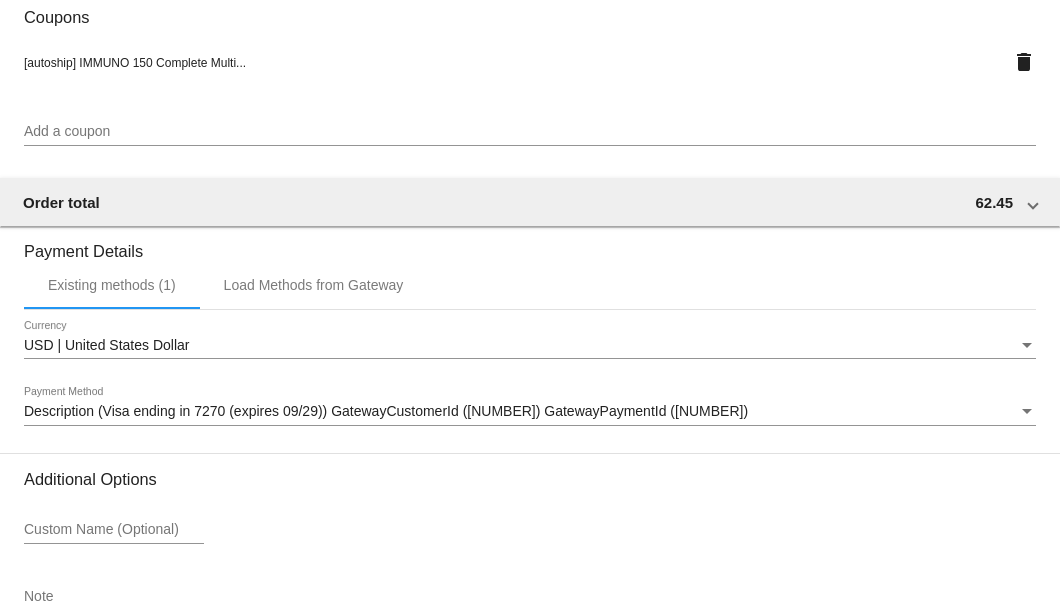 scroll, scrollTop: 1930, scrollLeft: 0, axis: vertical 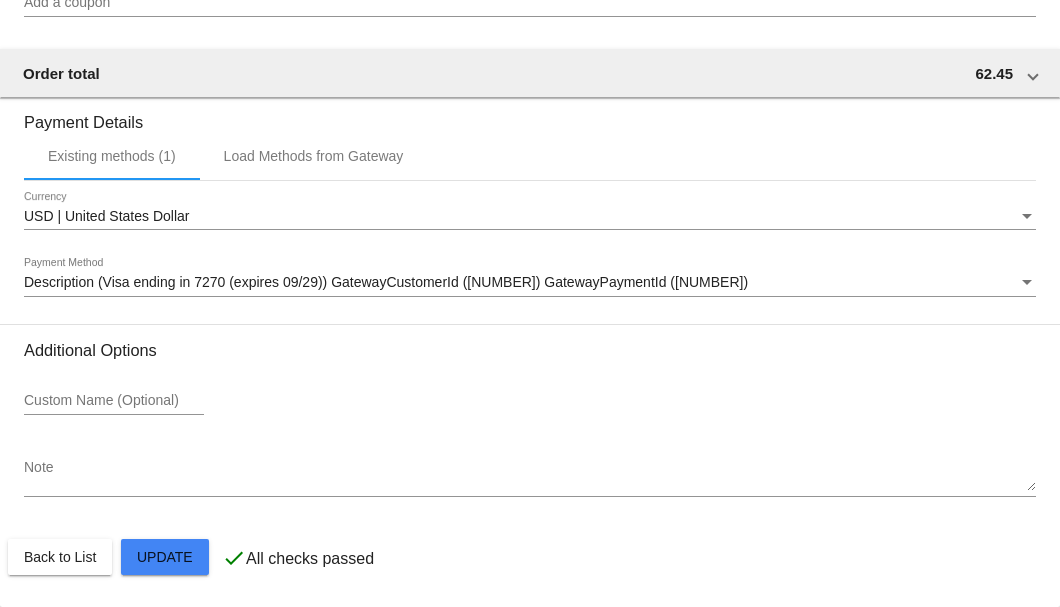 click on "Customer
[NUMBER]: [FIRST] [LAST]
[EMAIL]
Customer Shipping
Enter Shipping Address Select A Saved Address (0)
[FIRST]
Shipping First Name
[LAST]
Shipping Last Name
US | USA
Shipping Country
[NUMBER] [STREET]
Shipping Street 1
Shipping Street 2
[CITY]
Shipping City
NY | New York
Shipping State
[POSTAL_CODE]
Shipping Postcode
Scheduled Order Details
Frequency:
Every 1 months
Active
Status
1 1" 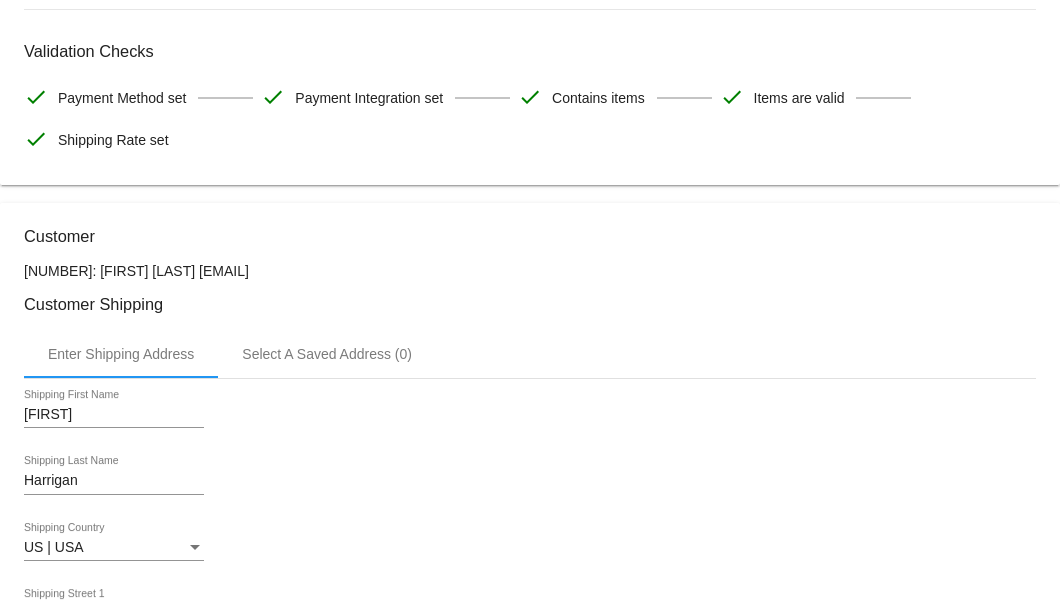 scroll, scrollTop: 0, scrollLeft: 0, axis: both 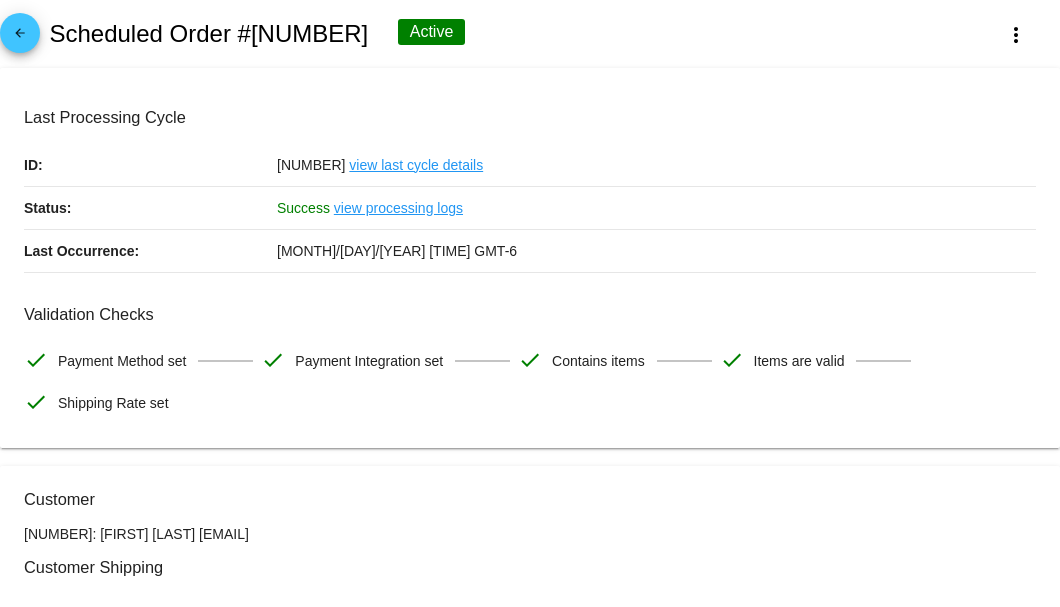 click on "arrow_back
Scheduled Order #[NUMBER]
Active
more_vert" 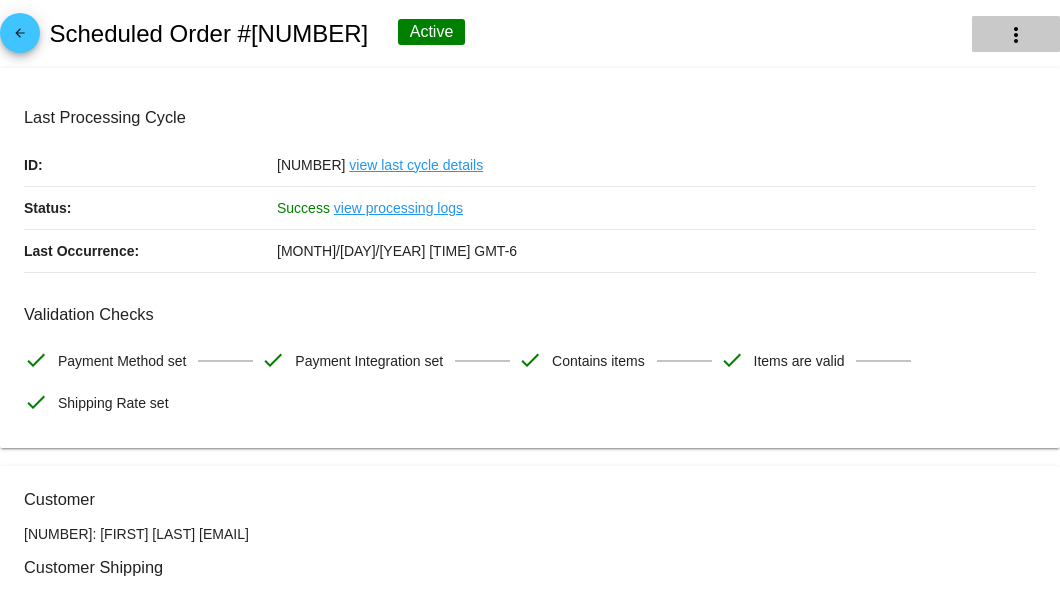 click on "more_vert" 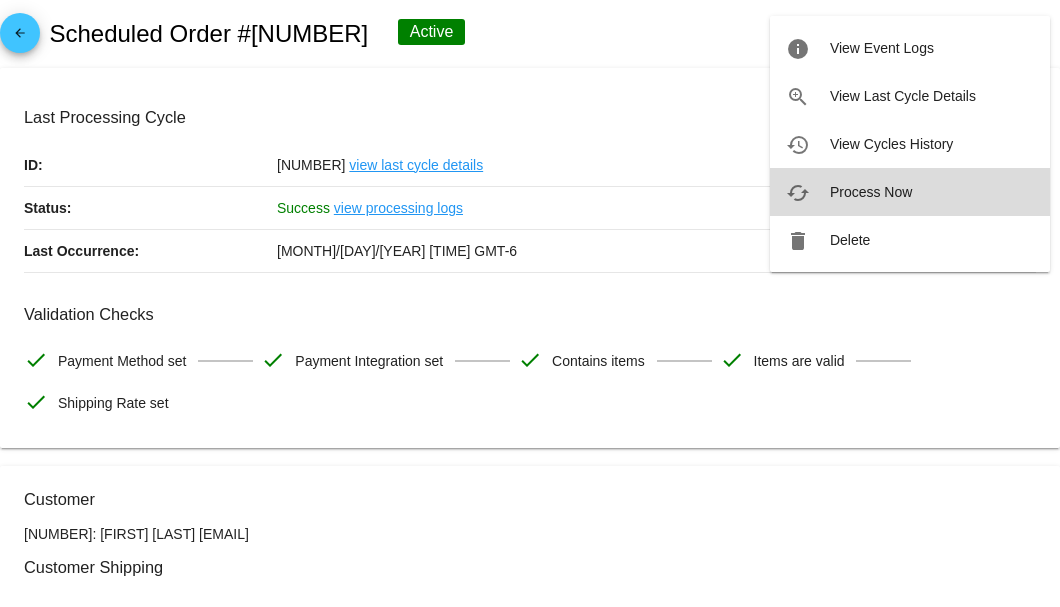 click on "Process Now" at bounding box center (871, 192) 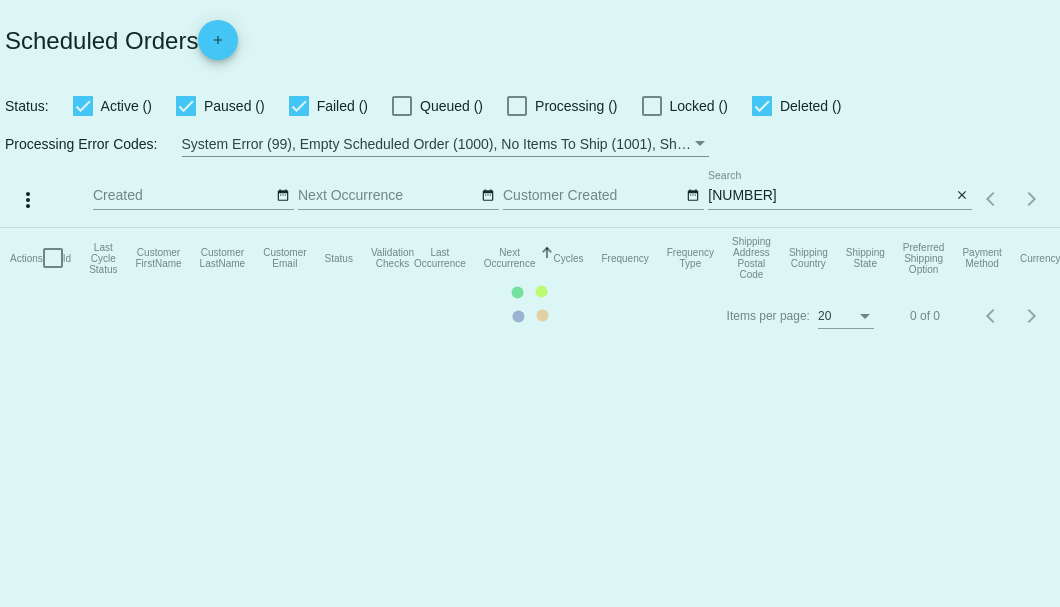 scroll, scrollTop: 0, scrollLeft: 0, axis: both 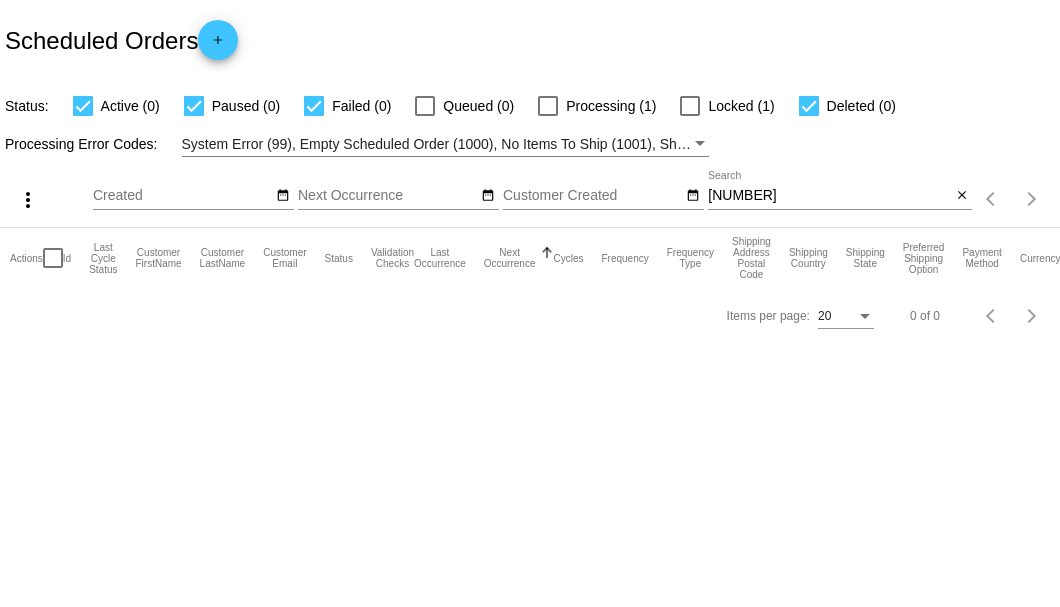 click on "932939" at bounding box center (829, 196) 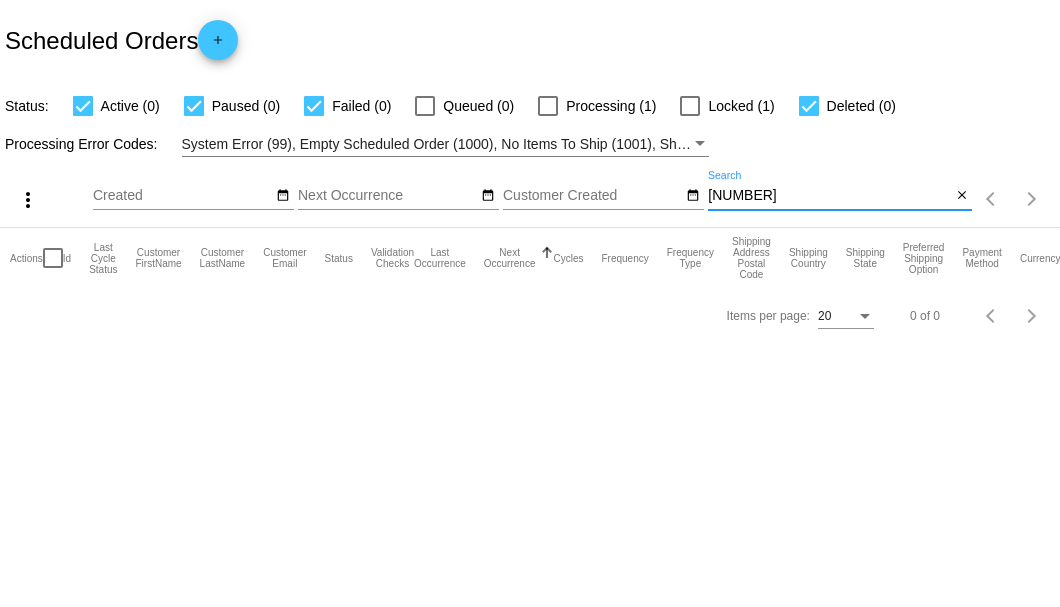 type on "932939" 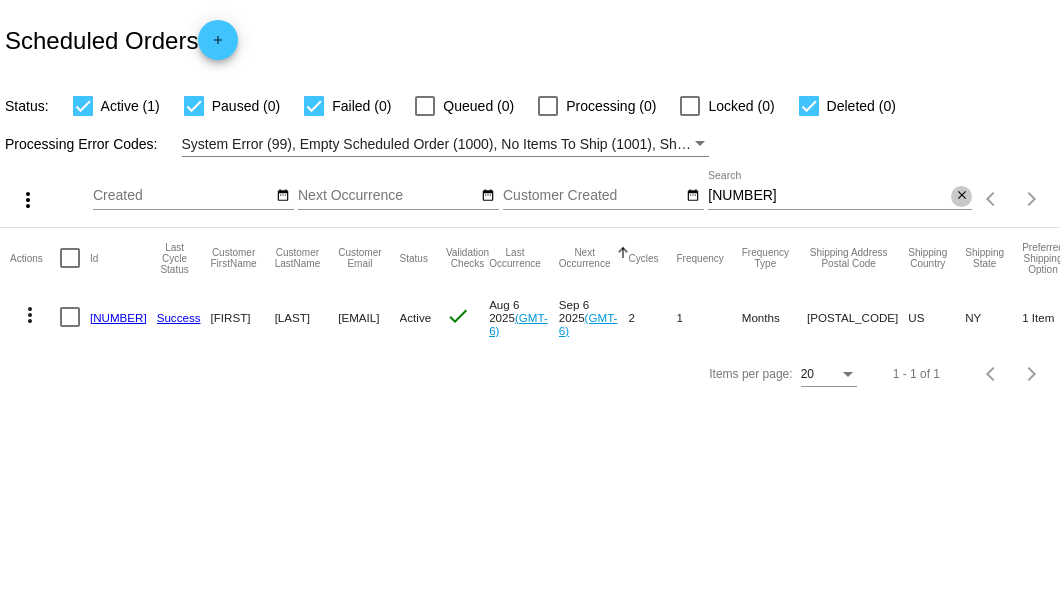 click on "close" 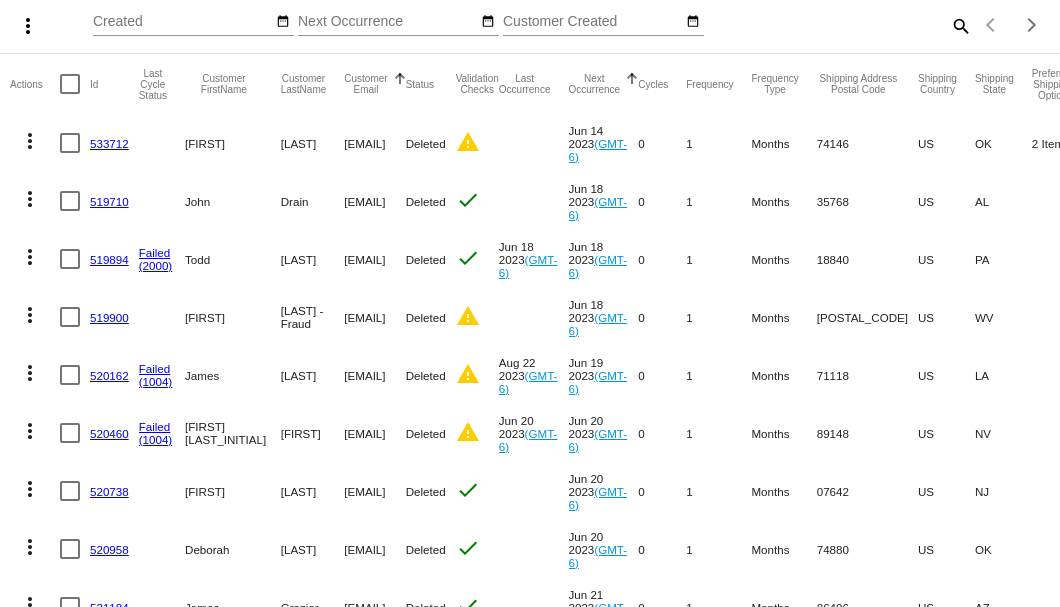 scroll, scrollTop: 0, scrollLeft: 0, axis: both 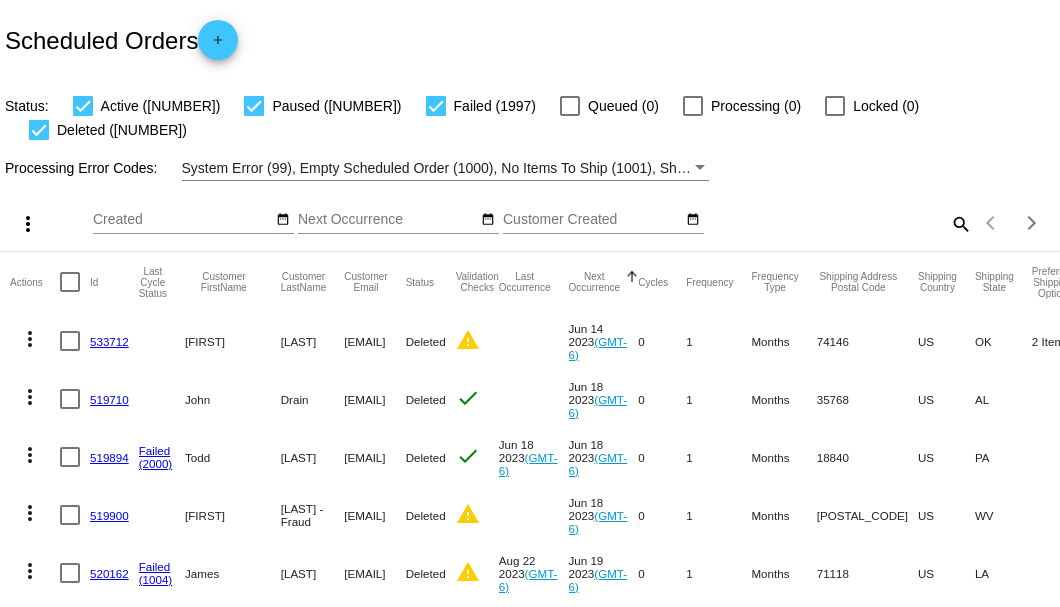 click on "search" 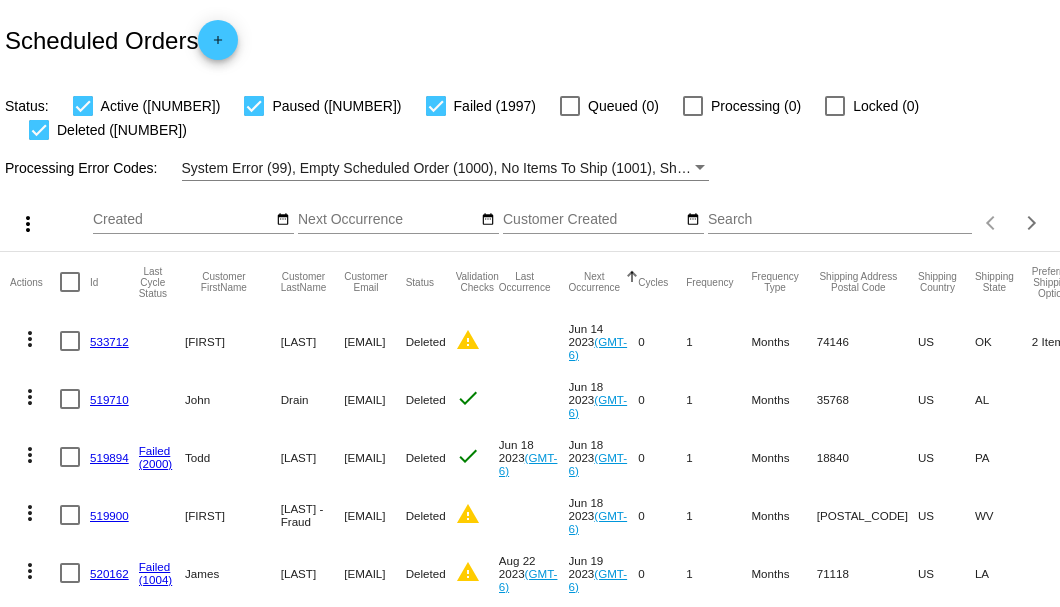 click on "Search" at bounding box center (840, 220) 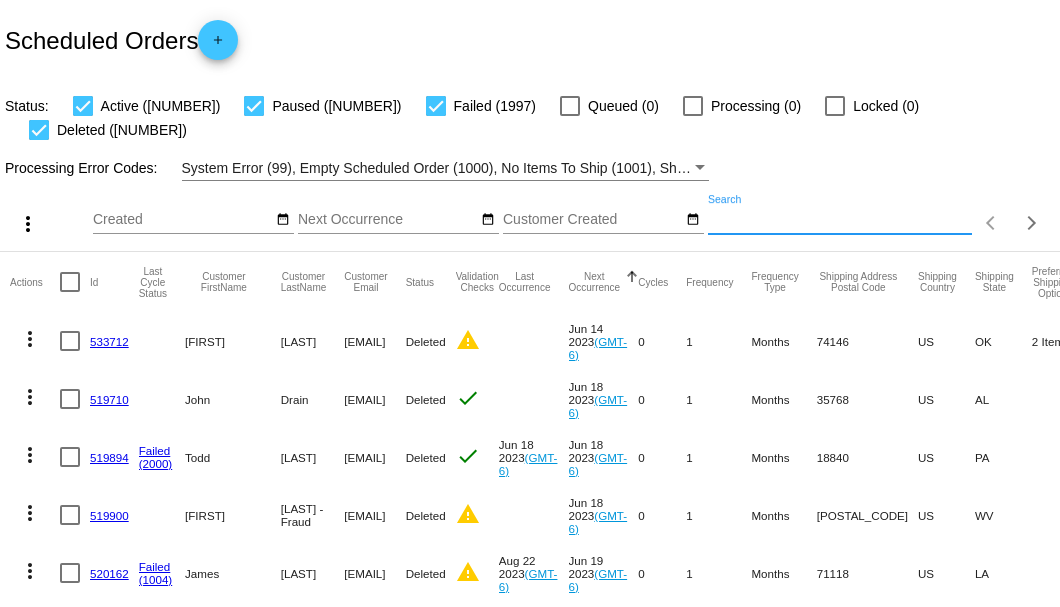paste on "desertrascal79@gmail.com" 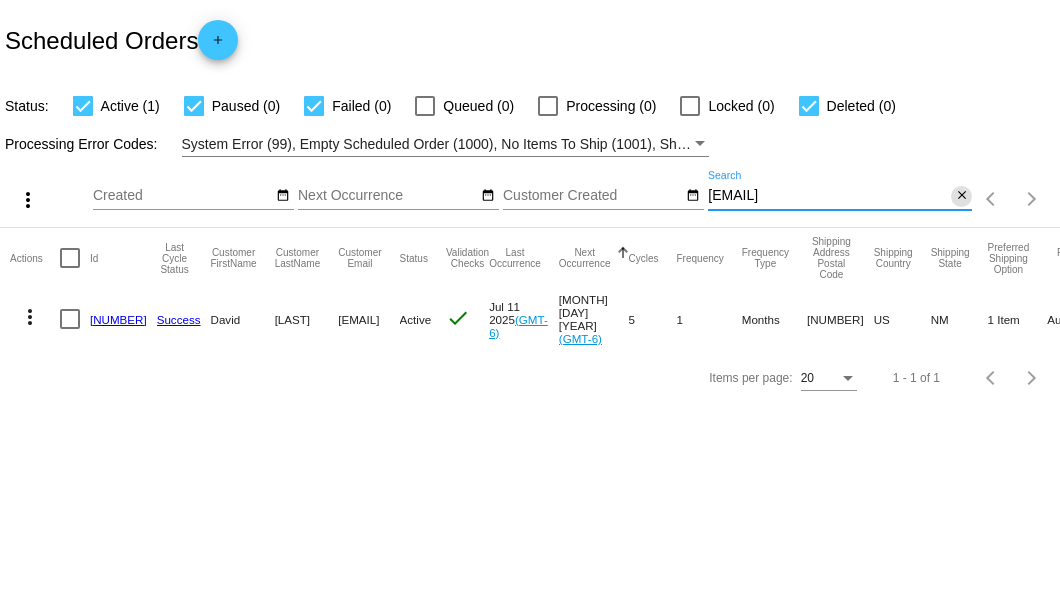 type on "desertrascal79@gmail.com" 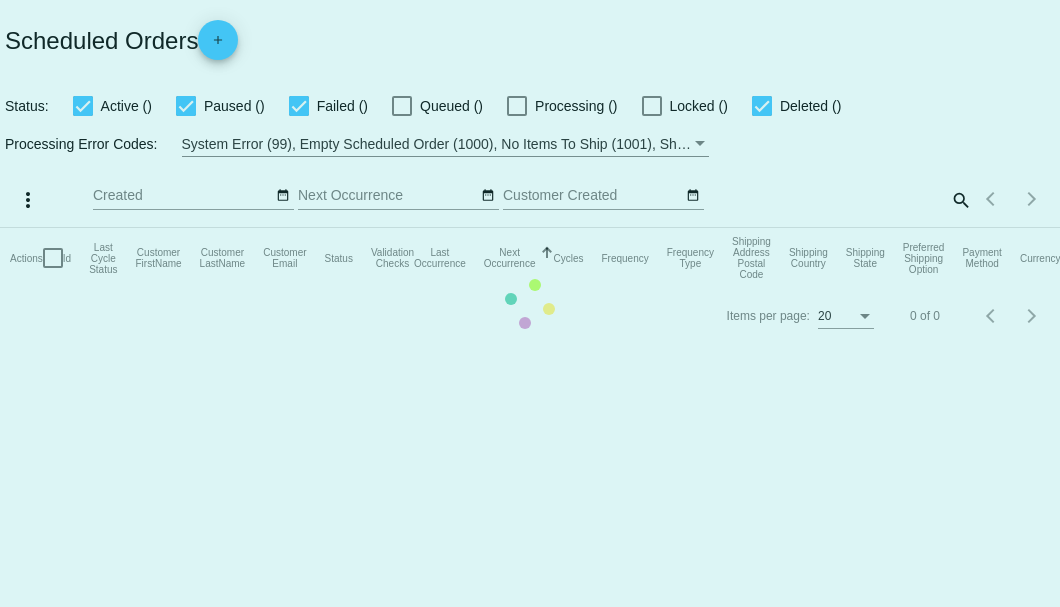 scroll, scrollTop: 0, scrollLeft: 0, axis: both 